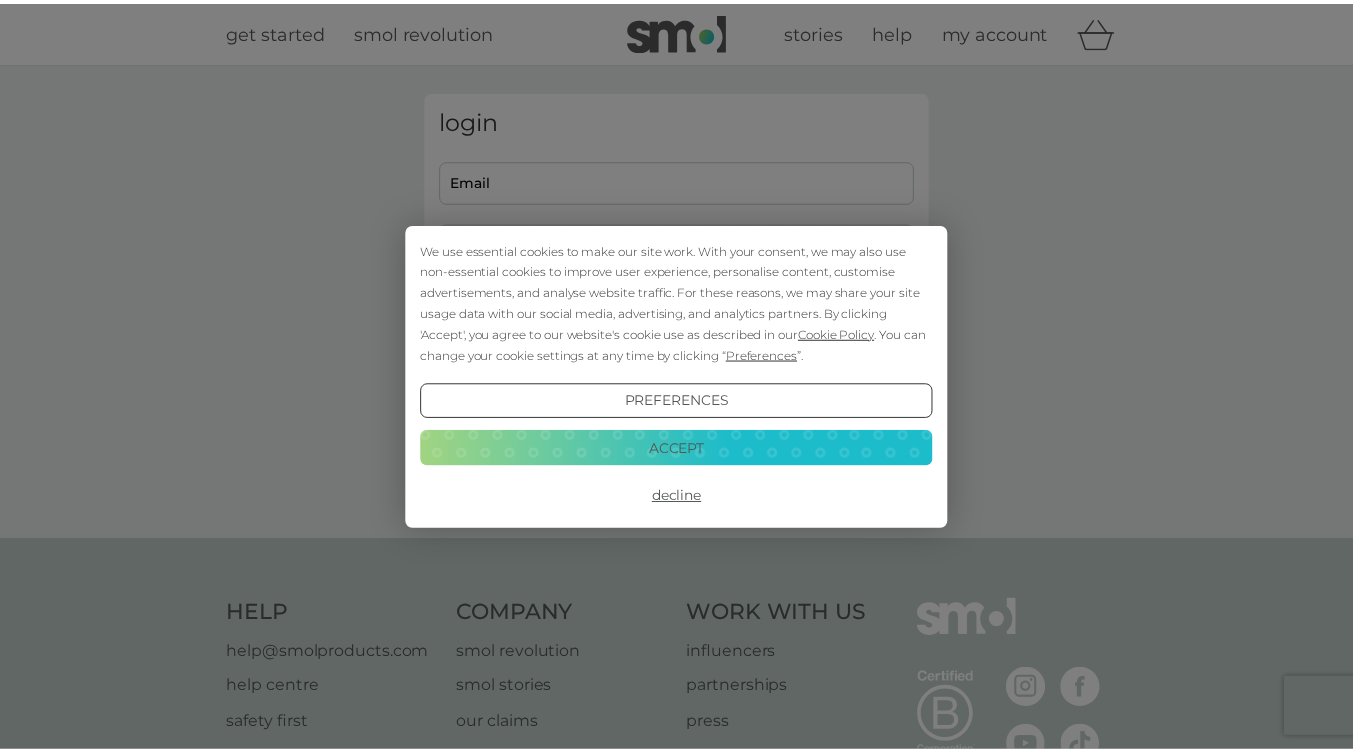 scroll, scrollTop: 0, scrollLeft: 0, axis: both 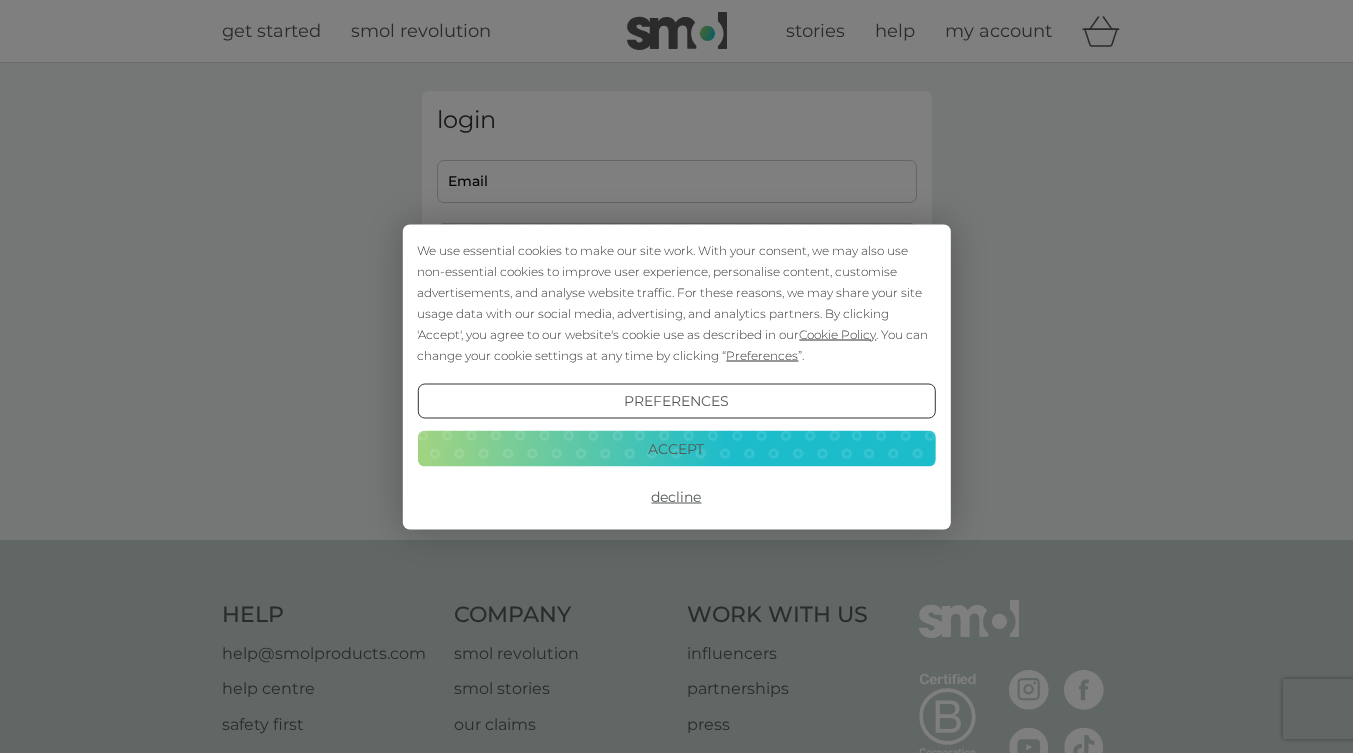 click on "Decline" at bounding box center (676, 497) 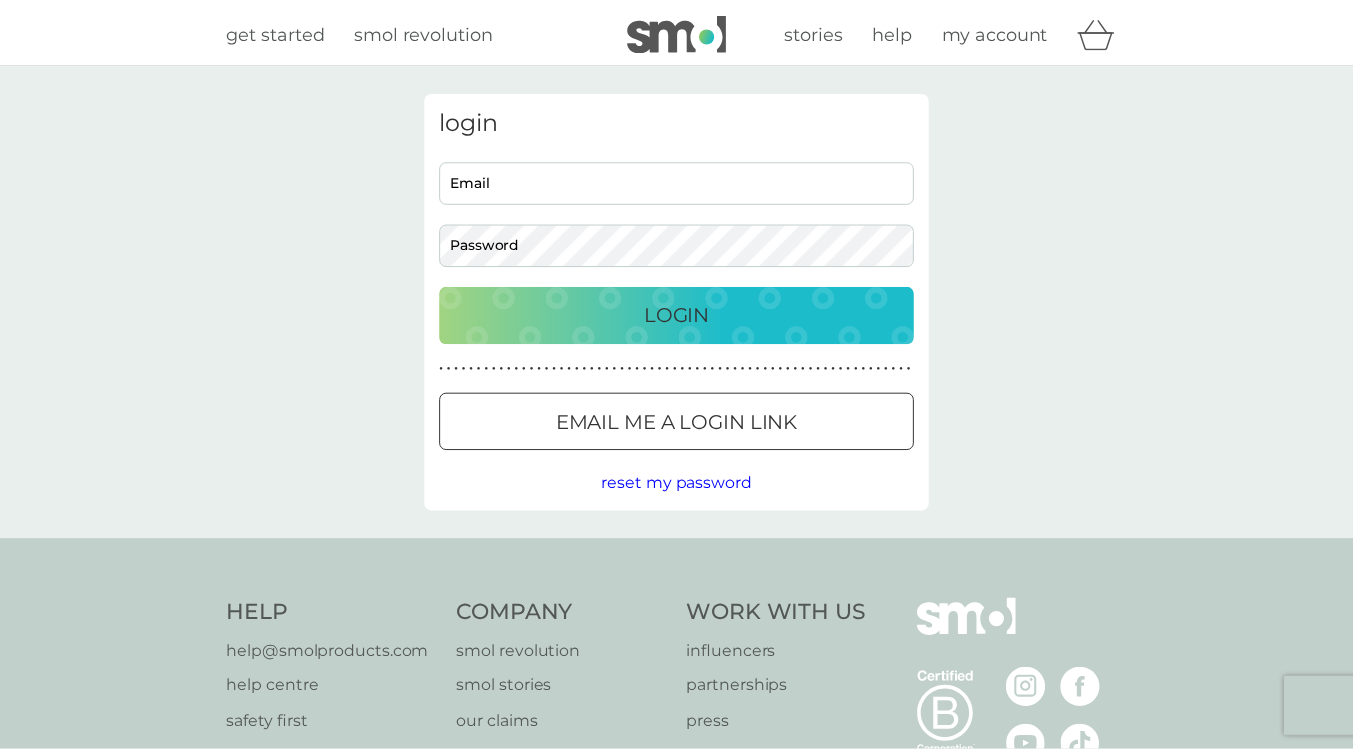 scroll, scrollTop: 0, scrollLeft: 0, axis: both 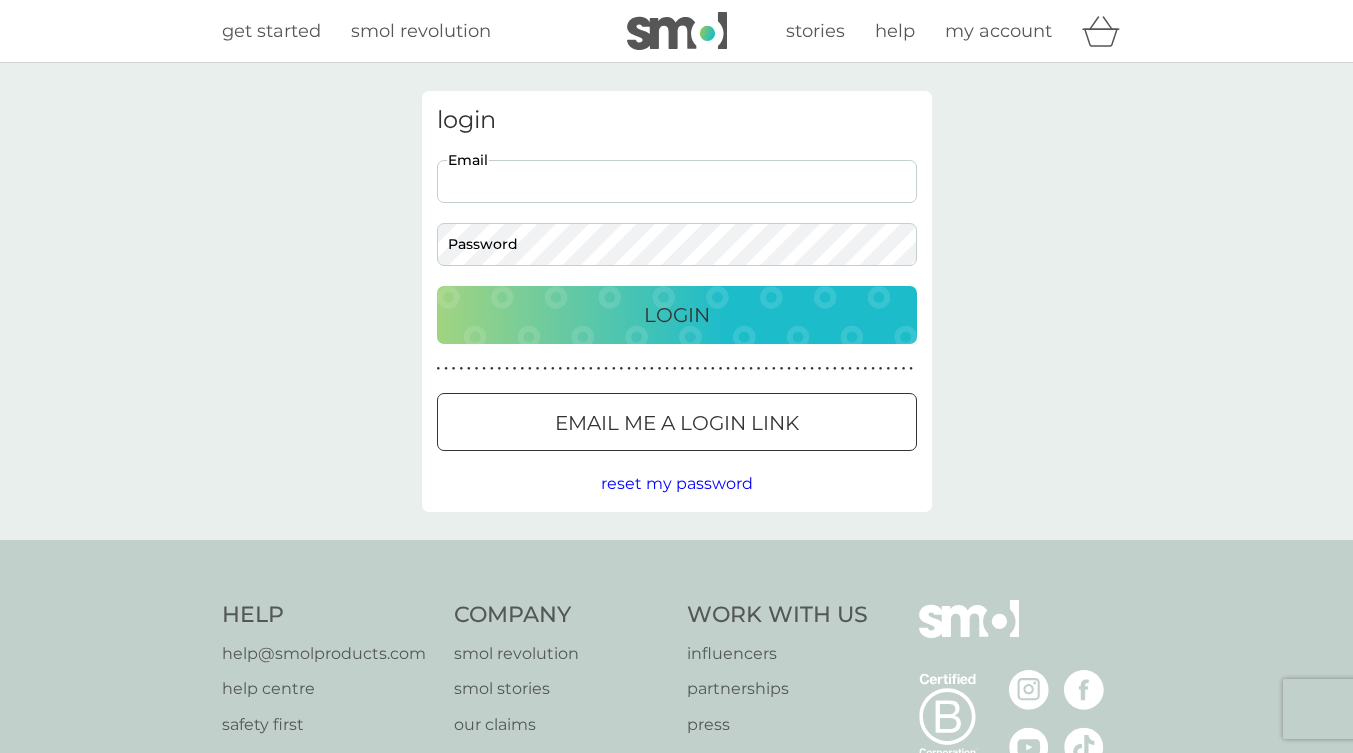 click on "Email" at bounding box center [677, 181] 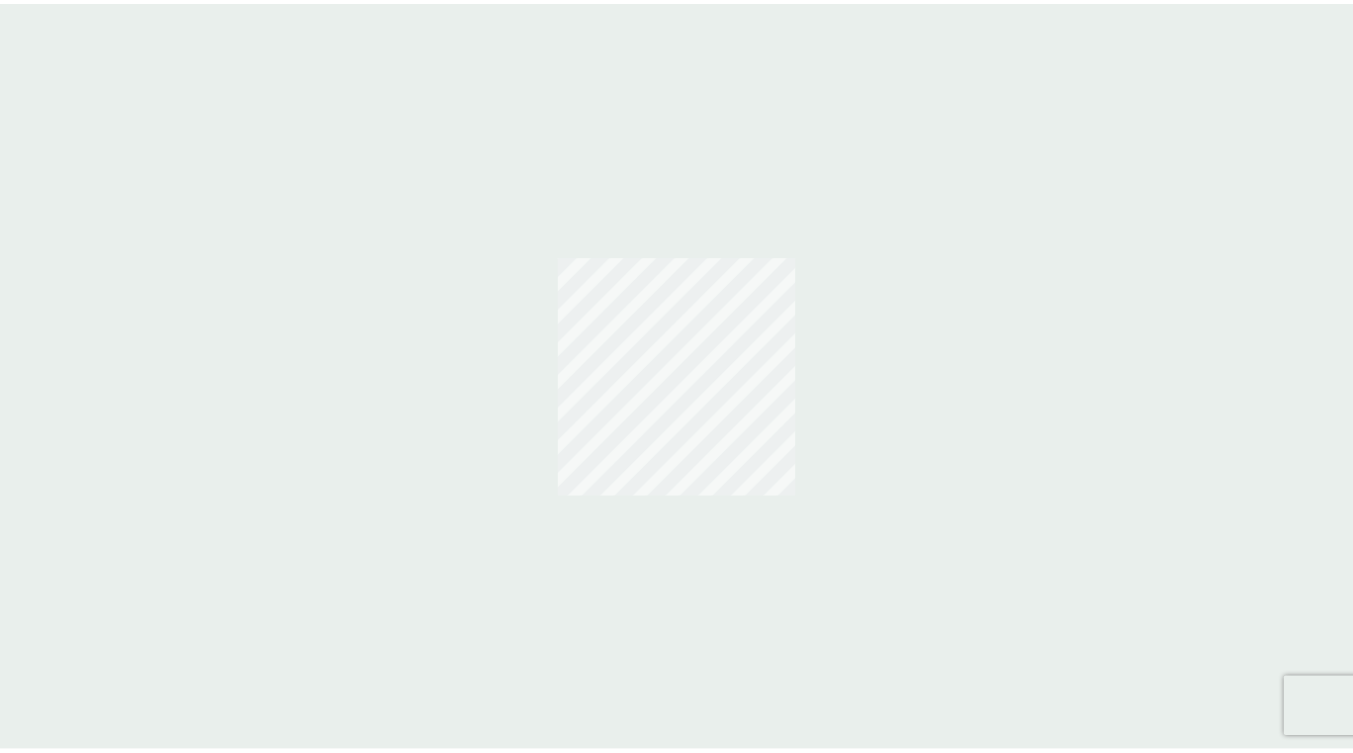 scroll, scrollTop: 0, scrollLeft: 0, axis: both 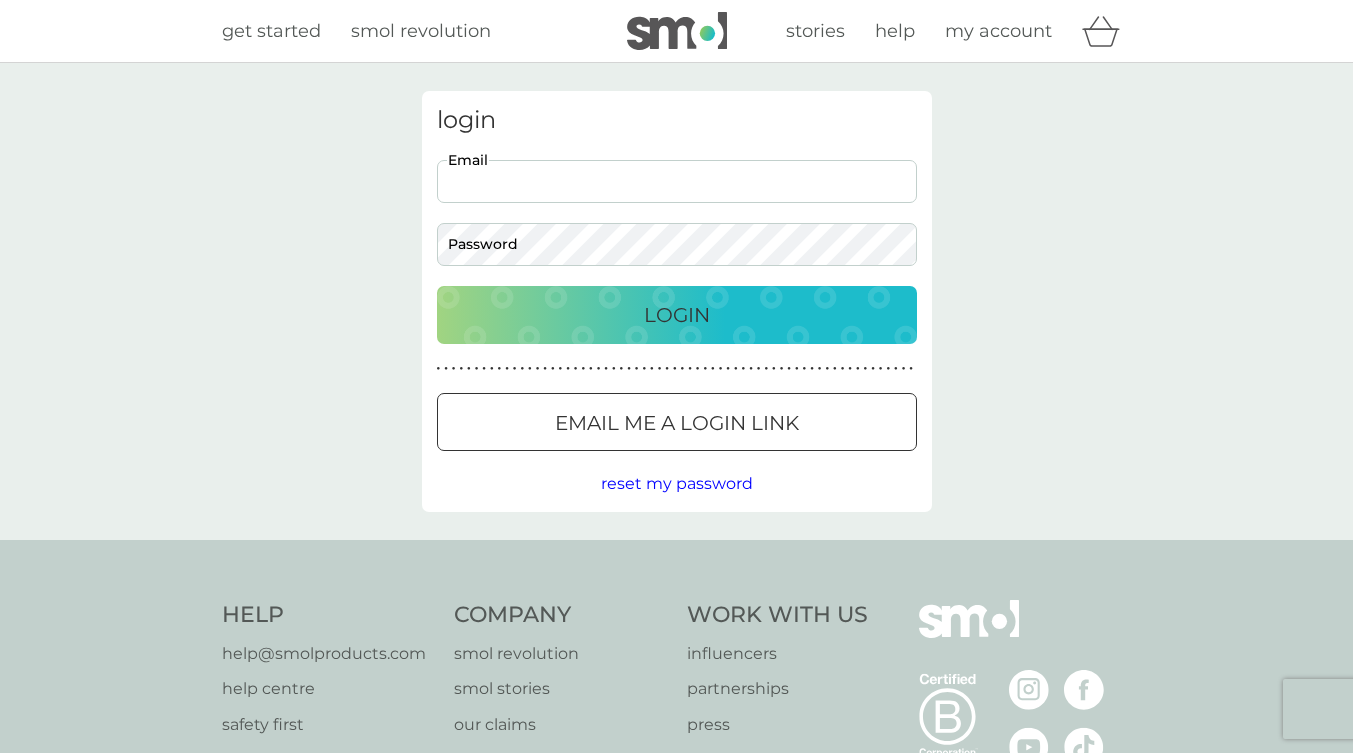 click on "Email" at bounding box center (677, 181) 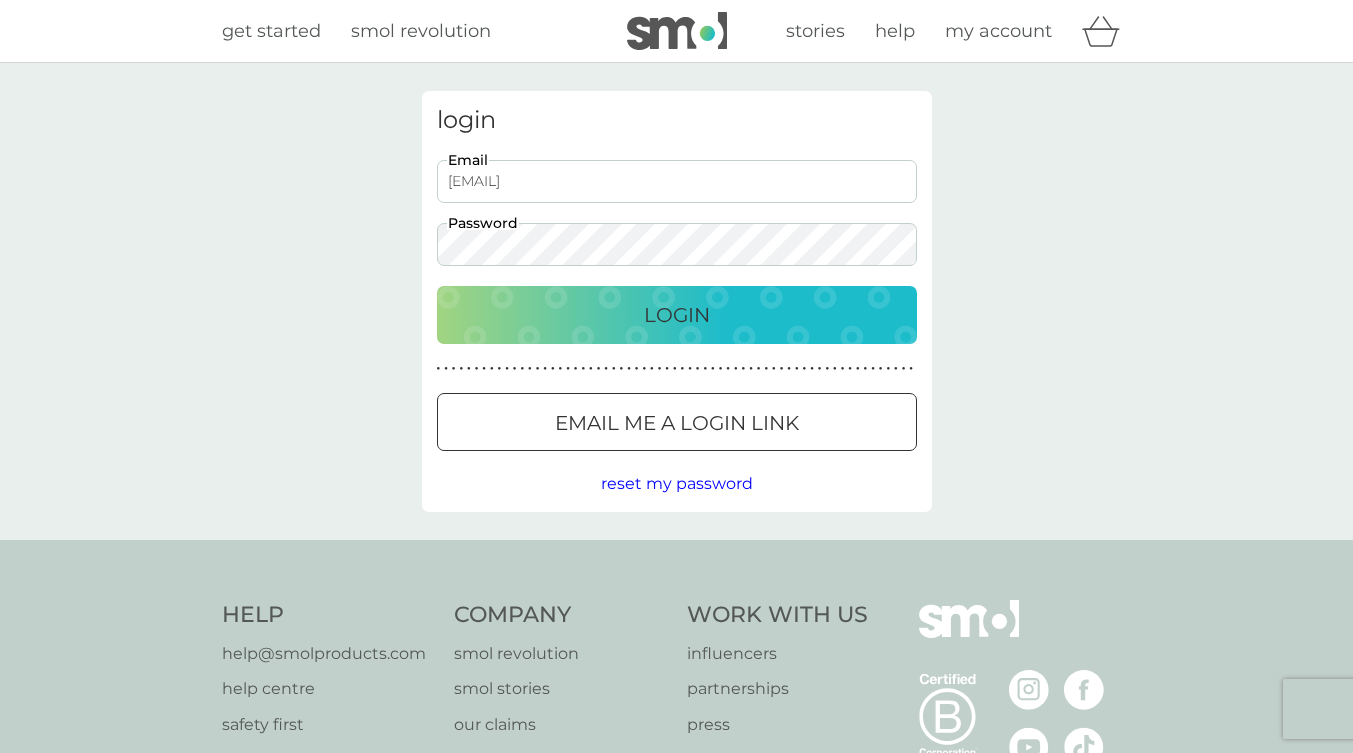 click on "Login" at bounding box center [677, 315] 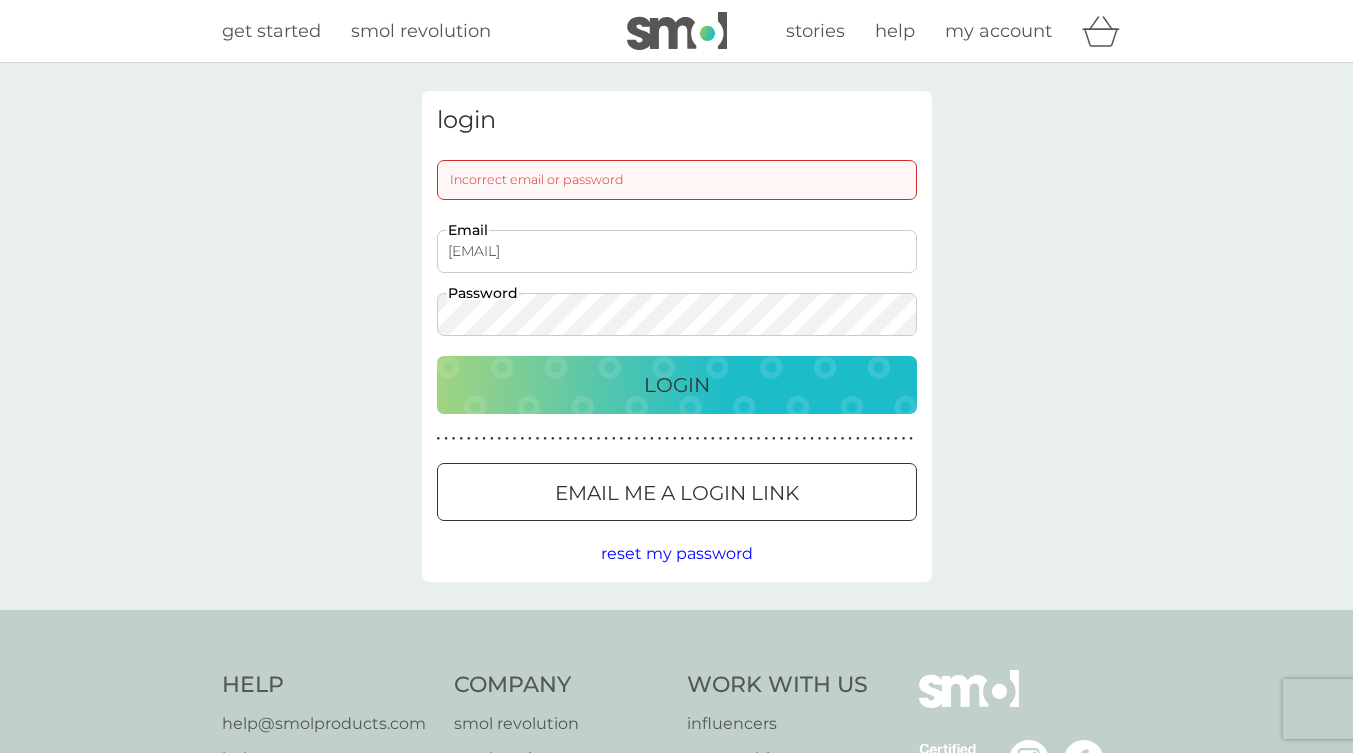 click on "login Incorrect email or password fannyandbrendancallan@gmail.com Email Password Login ● ● ● ● ● ● ● ● ● ● ● ● ● ● ● ● ● ● ● ● ● ● ● ● ● ● ● ● ● ● ● ● ● ● ● ● ● ● ● ● ● ● ● ● ● ● ● ● ● ● ● ● ● ● ● ● ● ● ● ● ● ● ● ● ● ● ● ● ● ● Email me a login link reset my password" at bounding box center [676, 336] 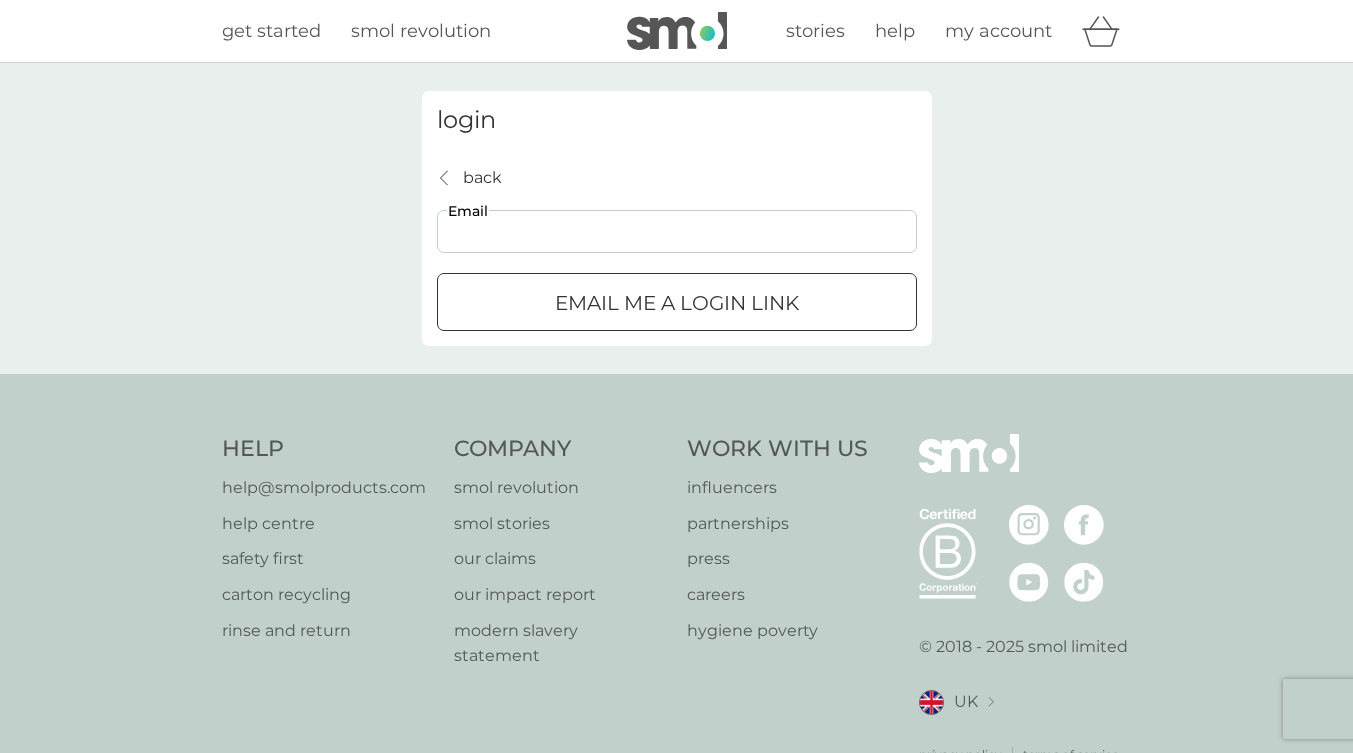 click on "Email" at bounding box center [677, 231] 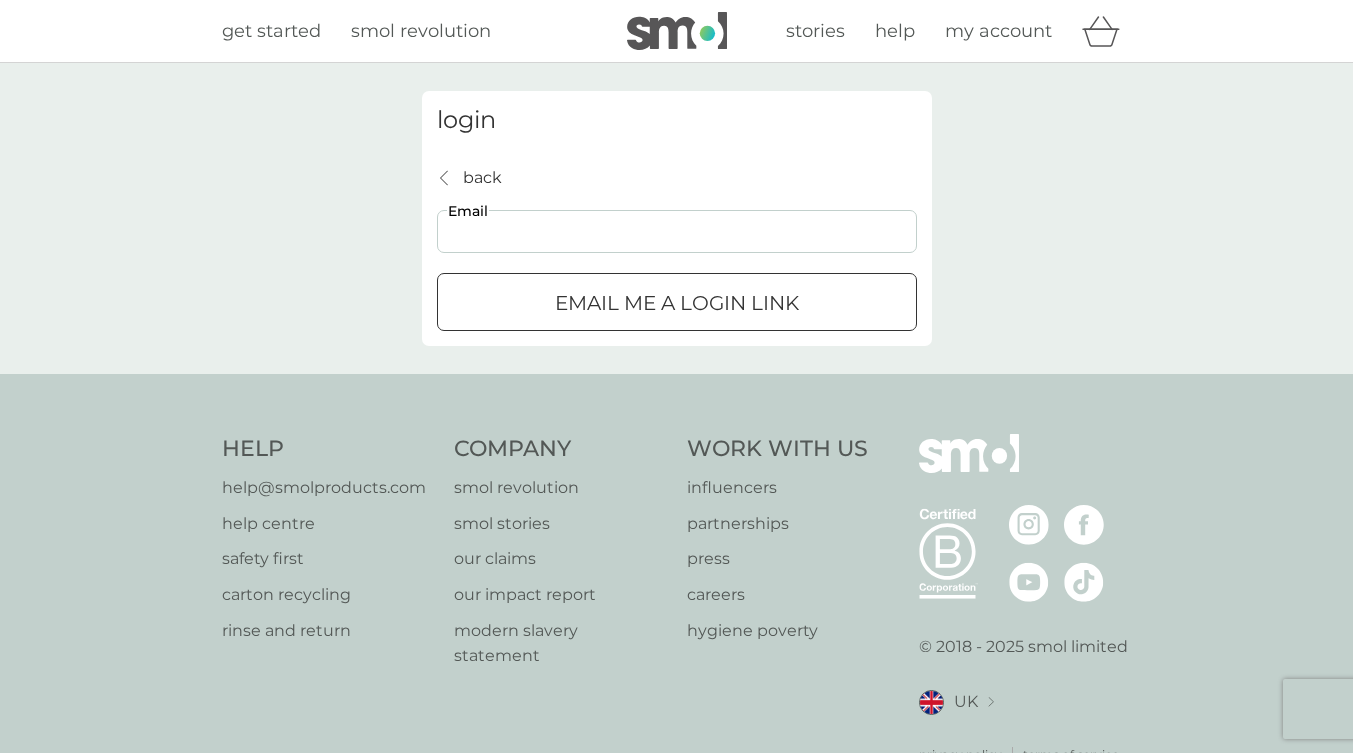 type on "fannyandbrendancallan@gmail.com" 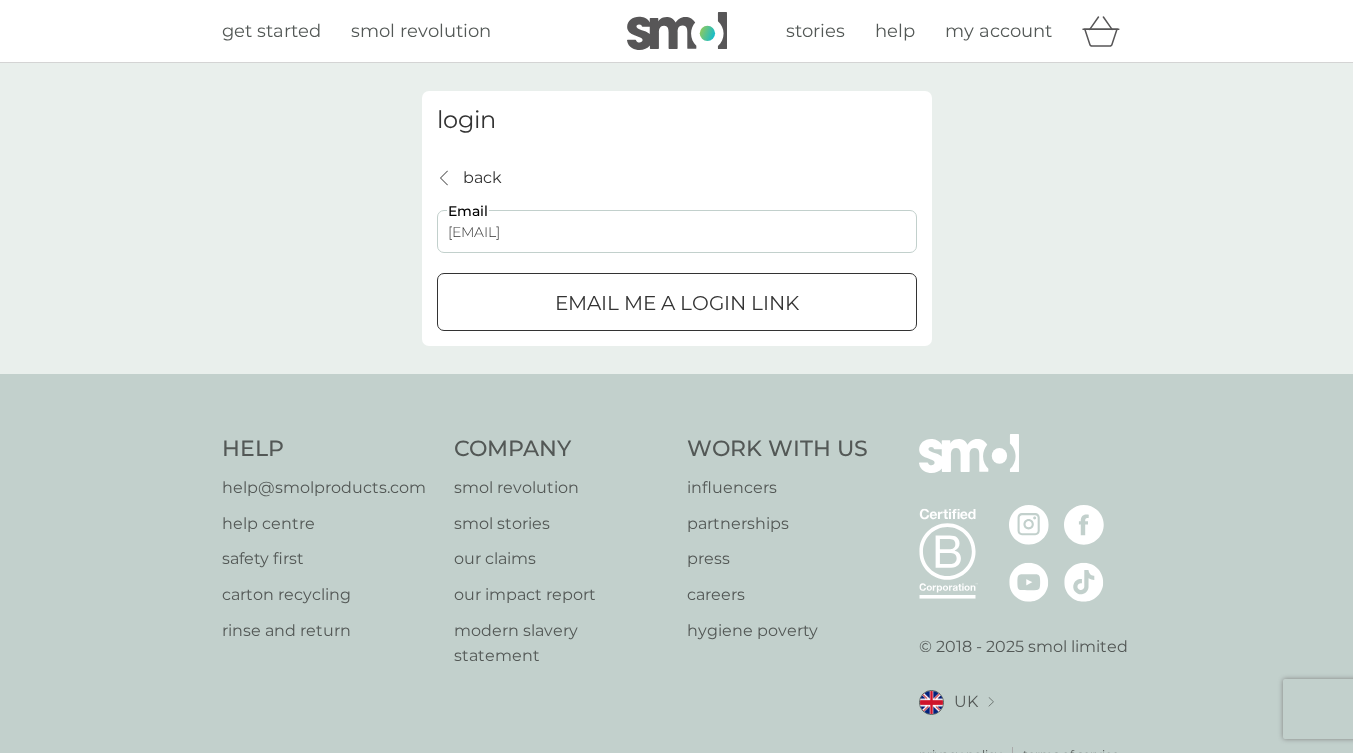click at bounding box center [677, 303] 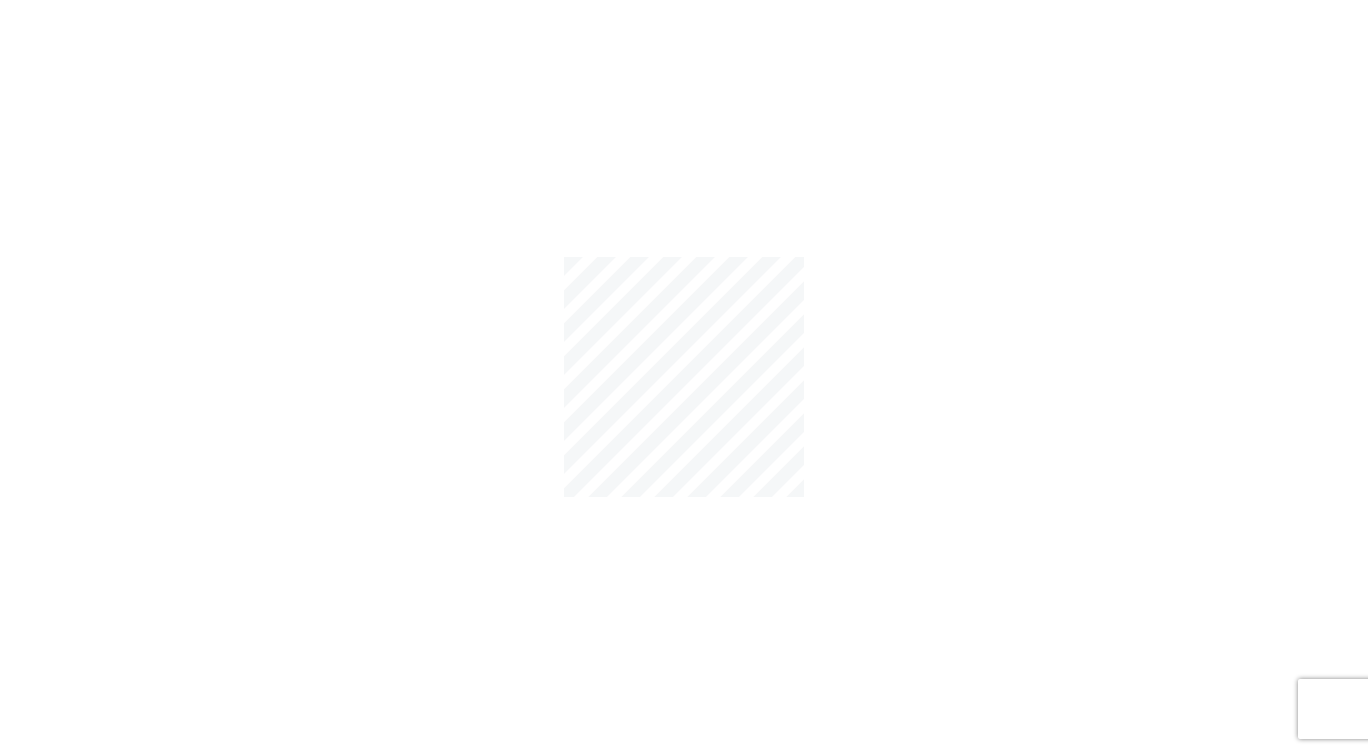scroll, scrollTop: 0, scrollLeft: 0, axis: both 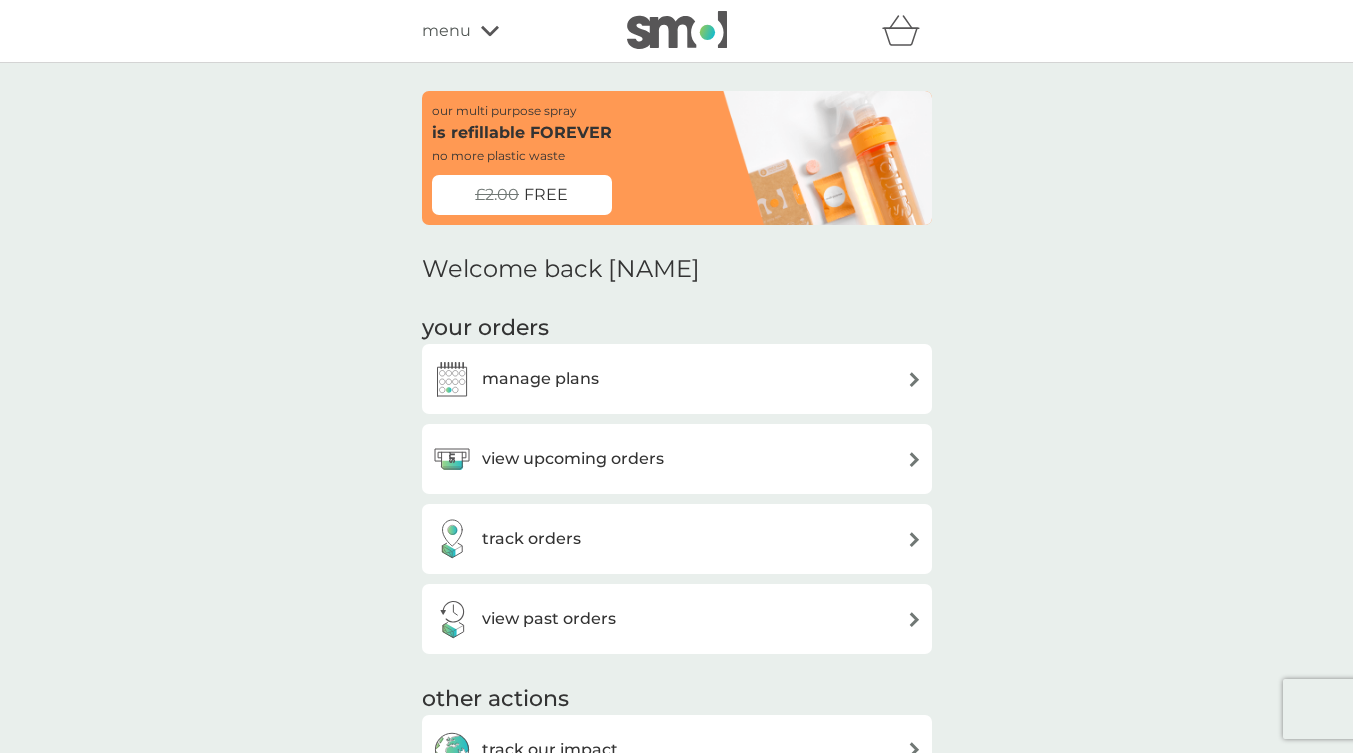 click on "manage plans" at bounding box center [540, 379] 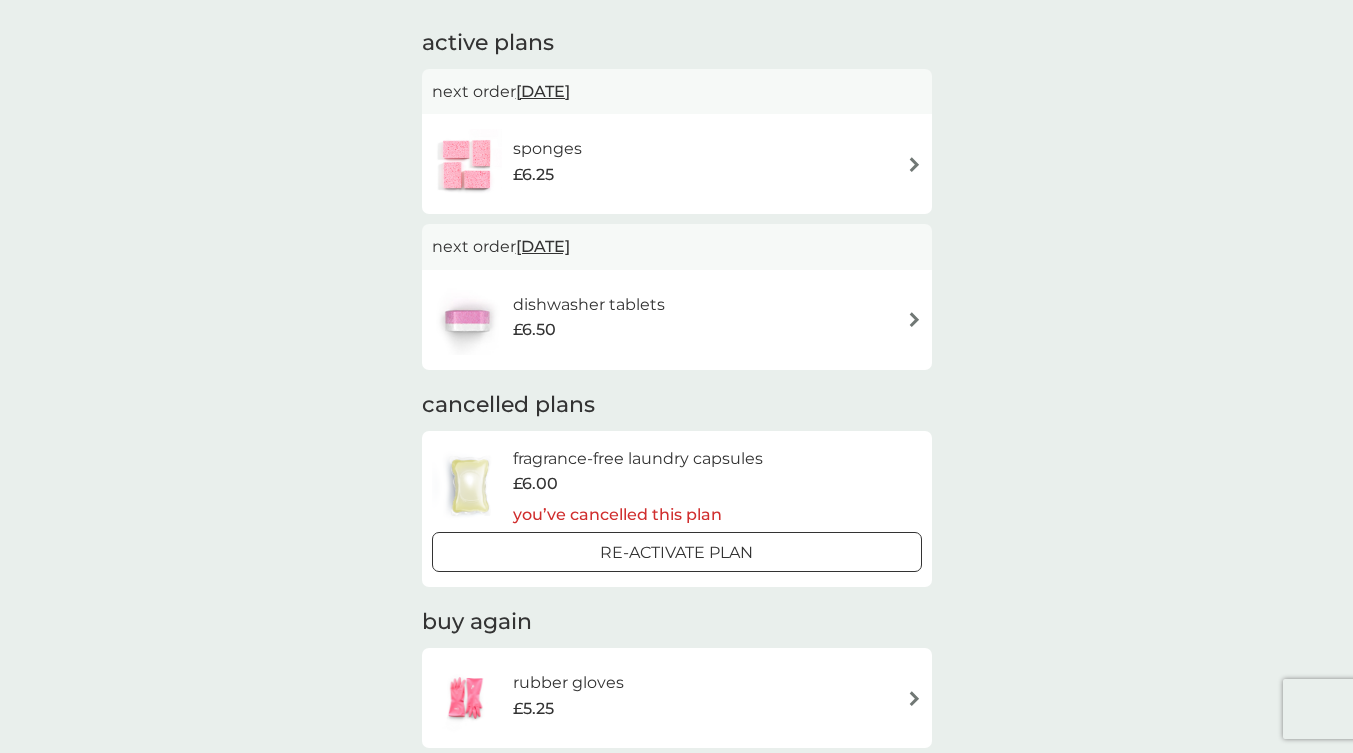 scroll, scrollTop: 0, scrollLeft: 0, axis: both 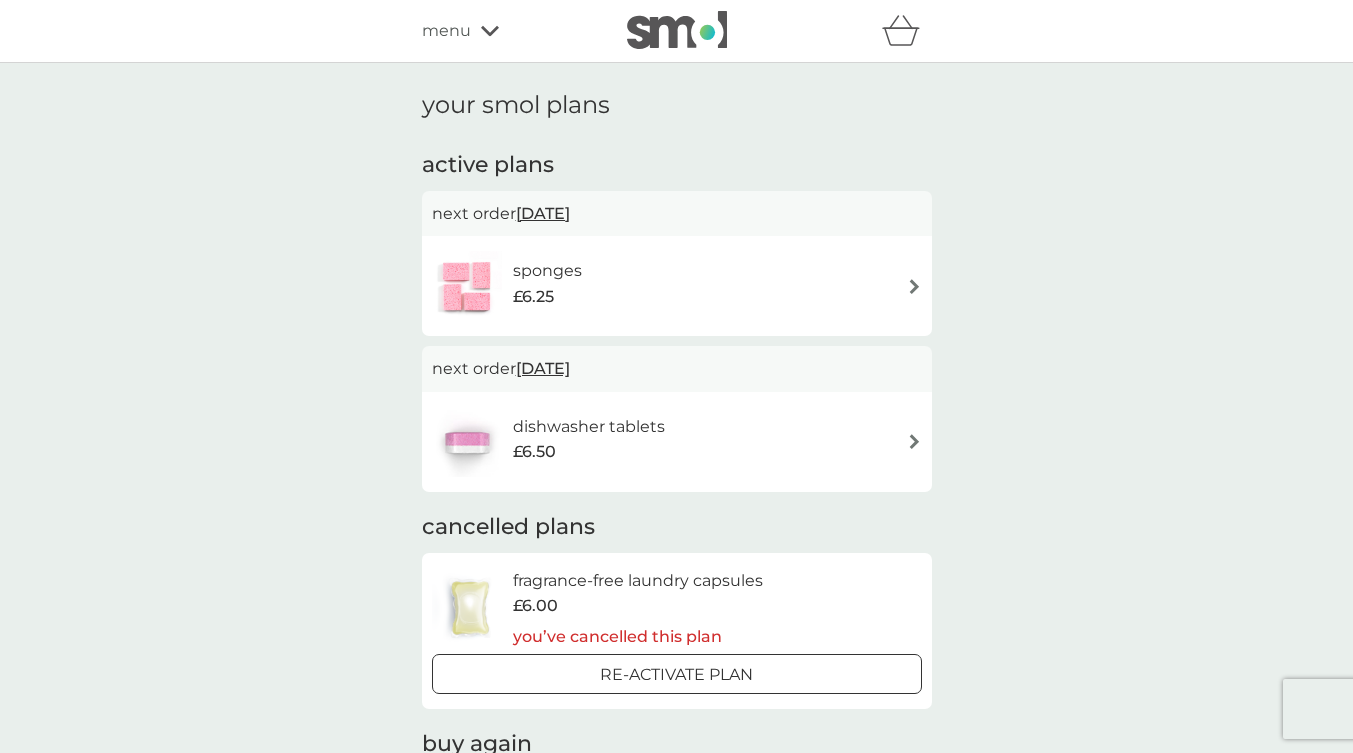 click at bounding box center [914, 286] 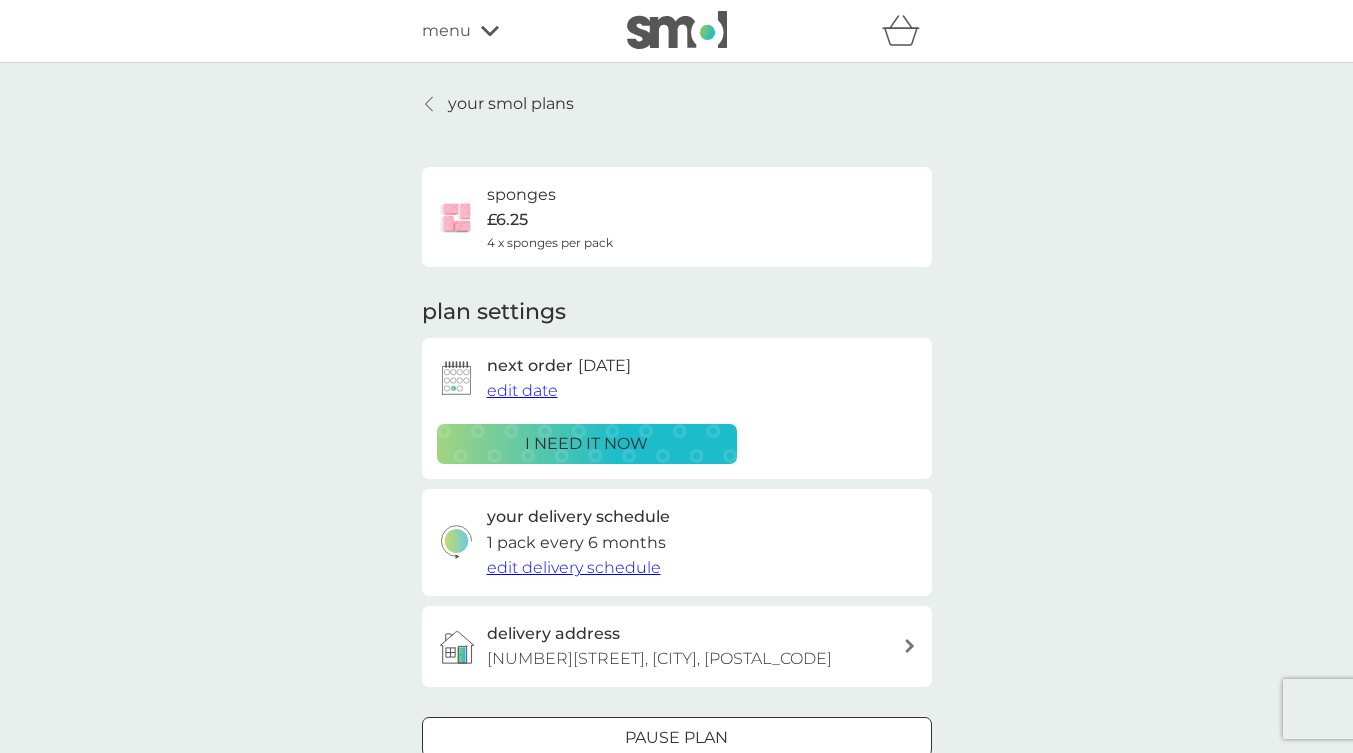 click on "edit date" at bounding box center [522, 390] 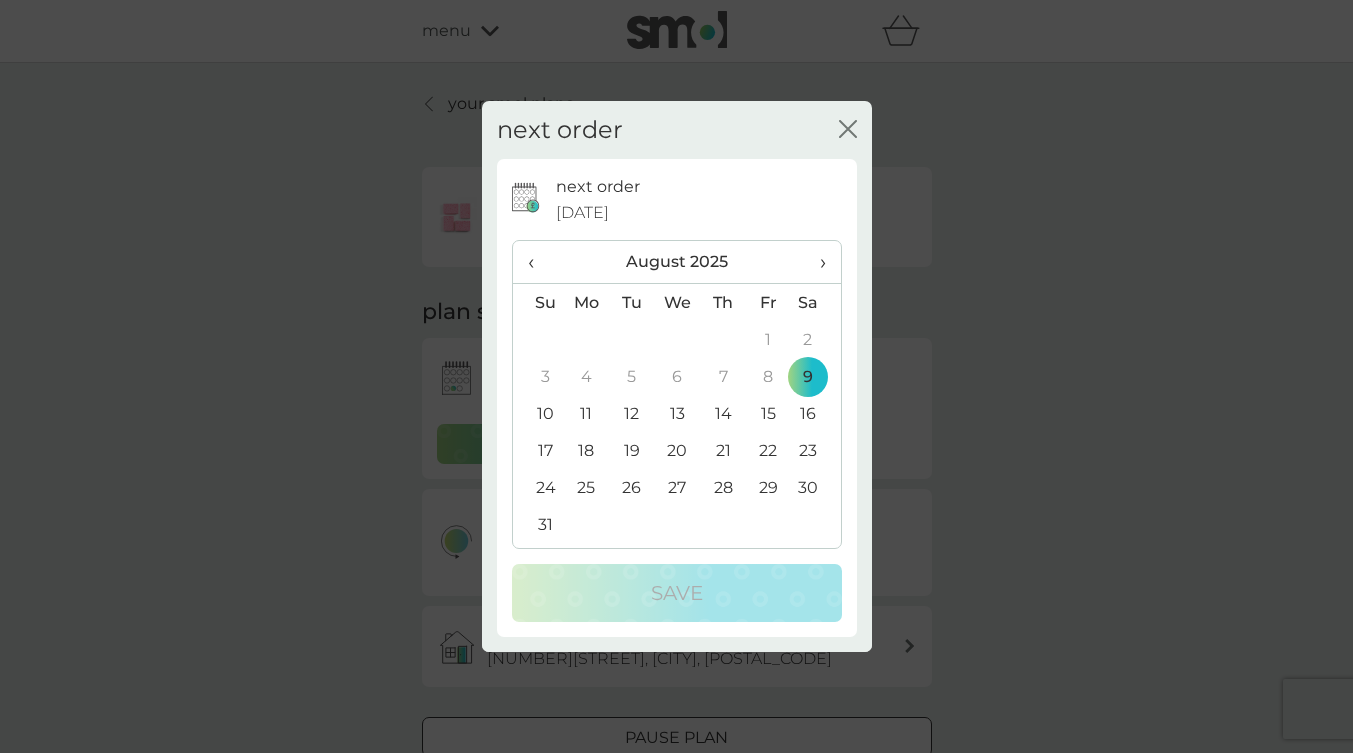 click on "›" at bounding box center [815, 262] 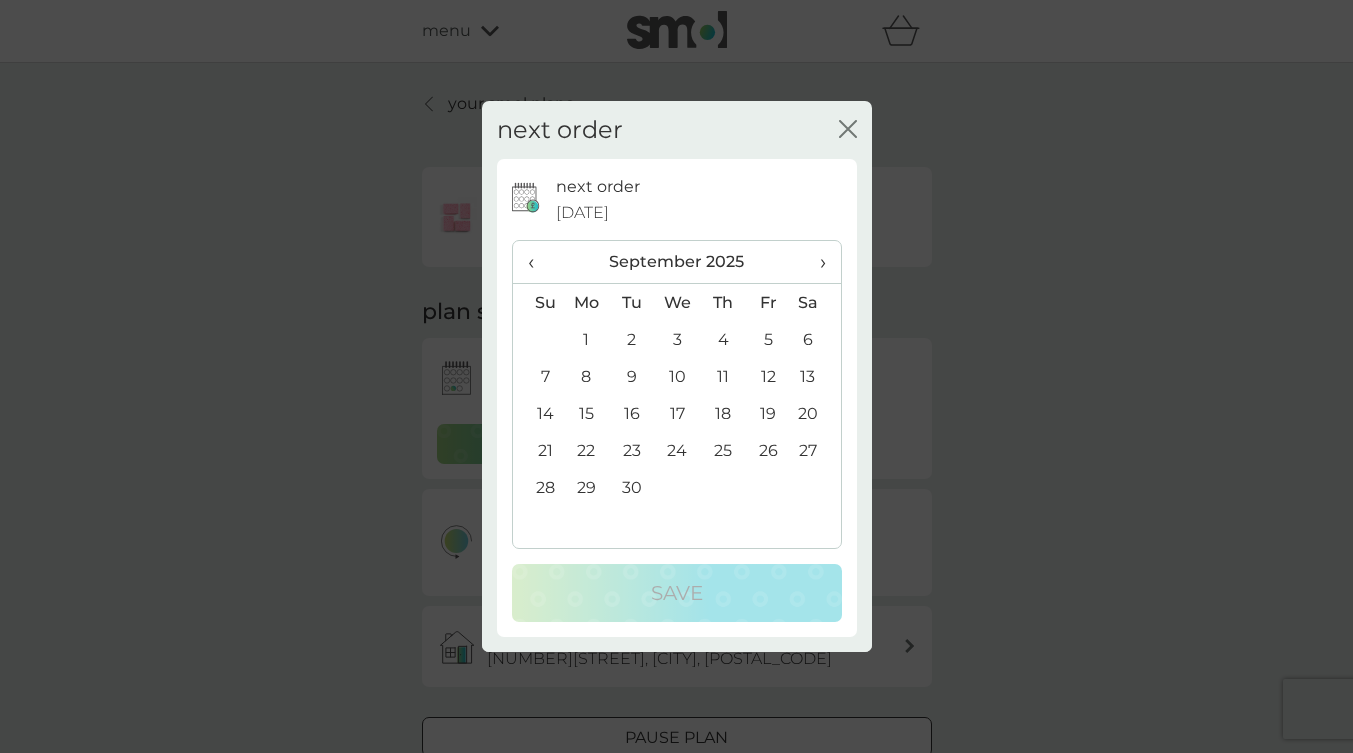 click on "27" at bounding box center [815, 450] 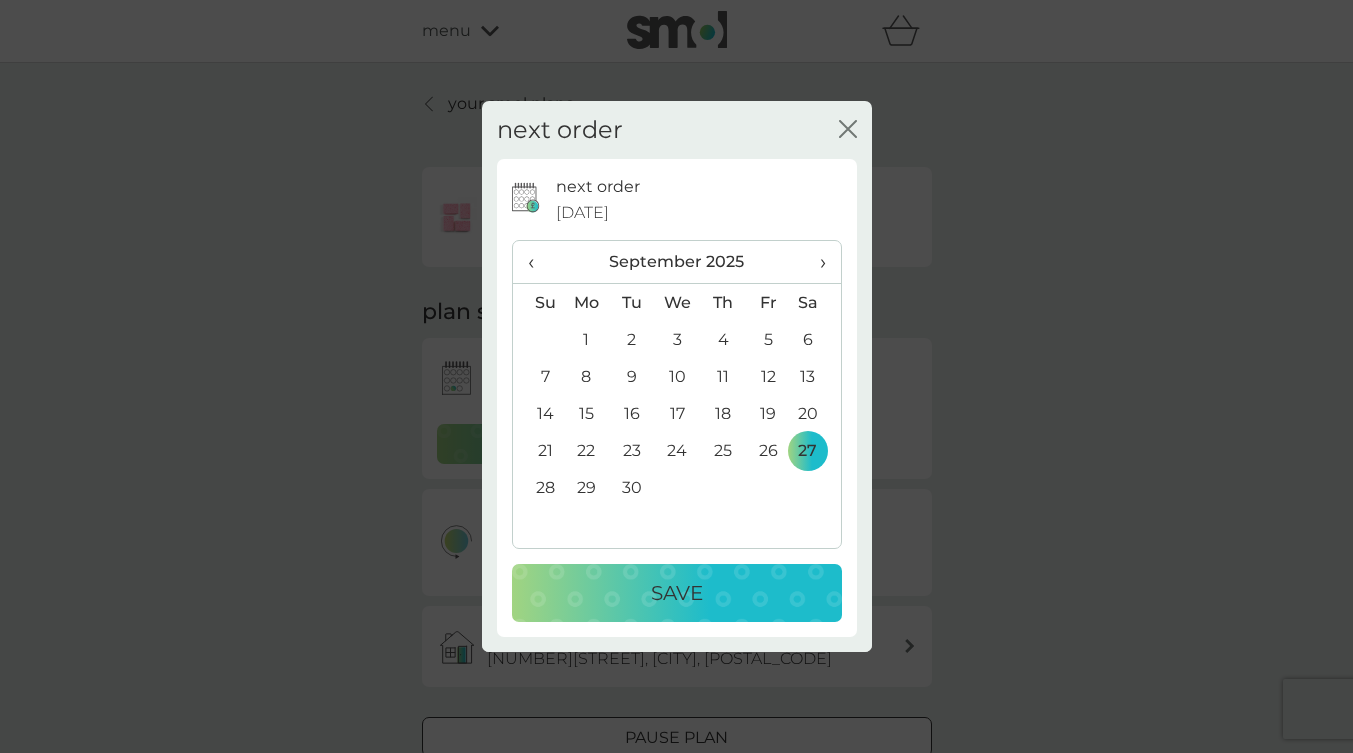 click on "Save" at bounding box center (677, 593) 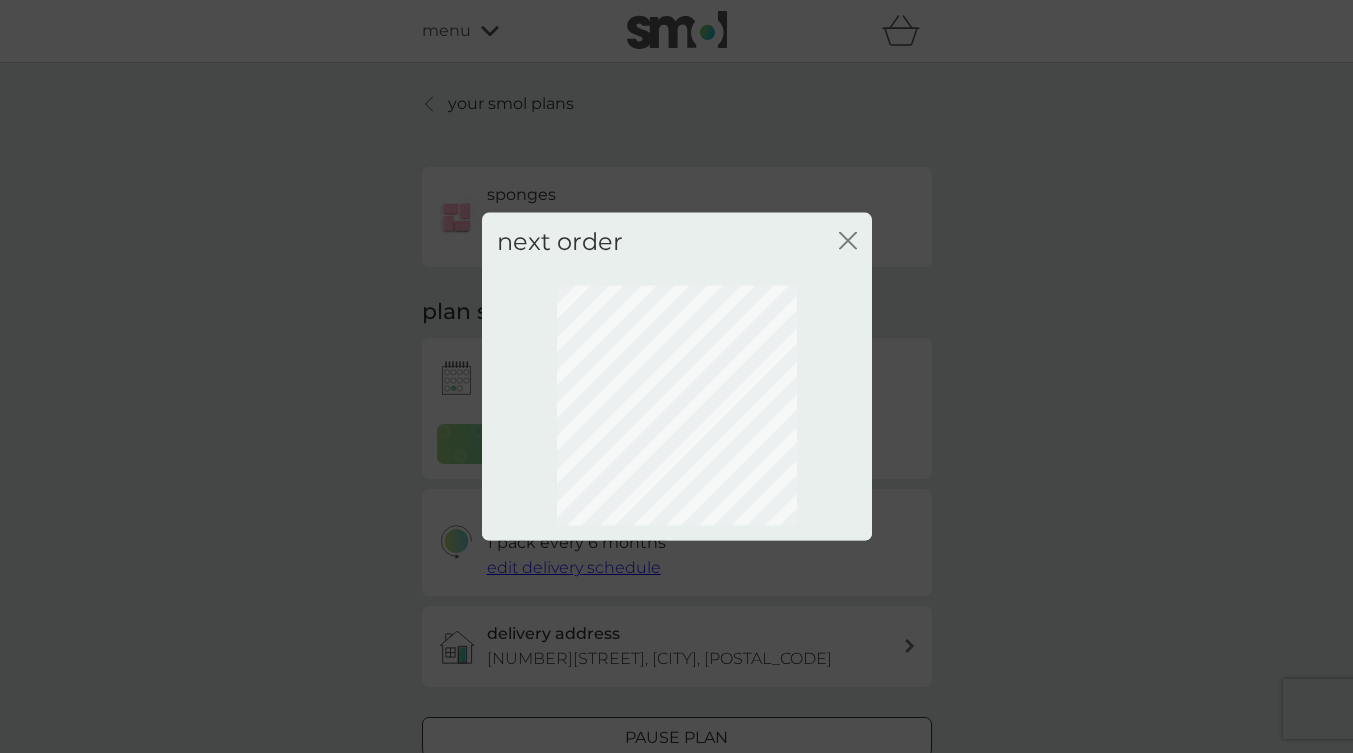 click on "close" 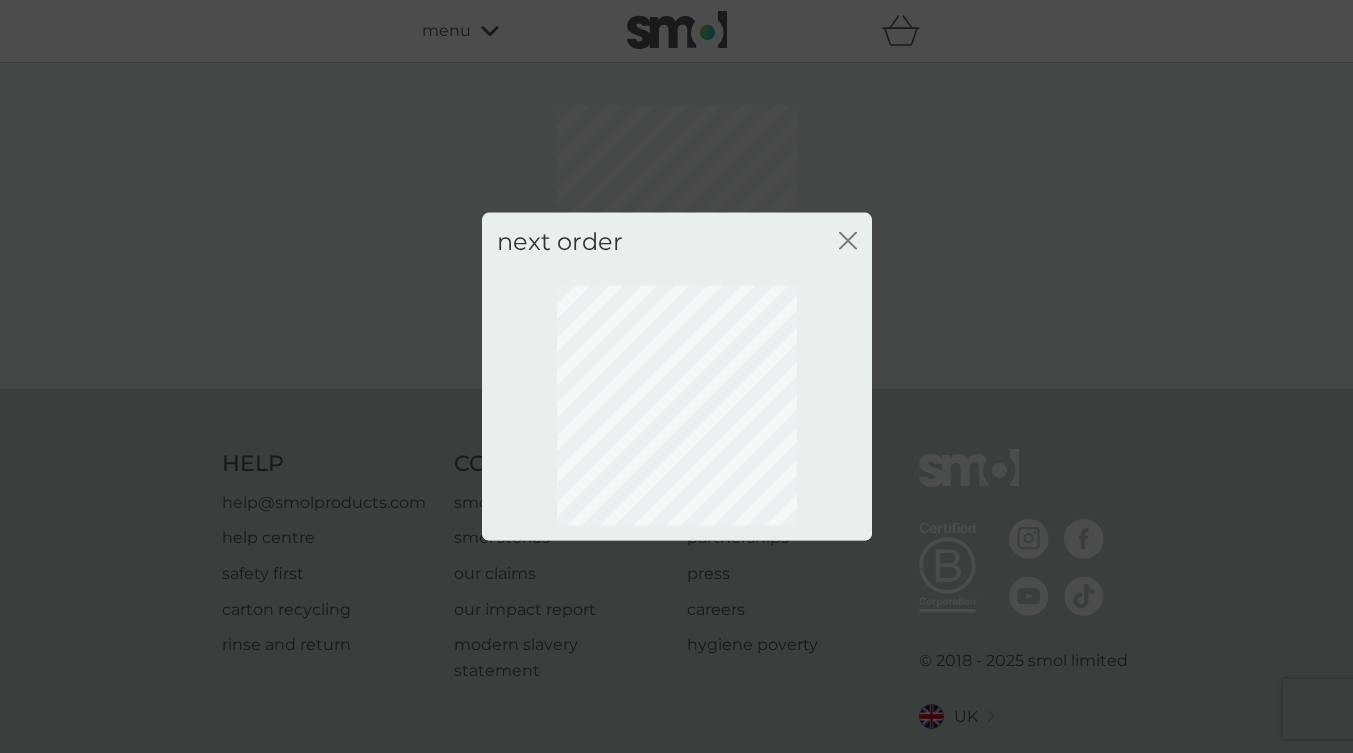 click on "close" 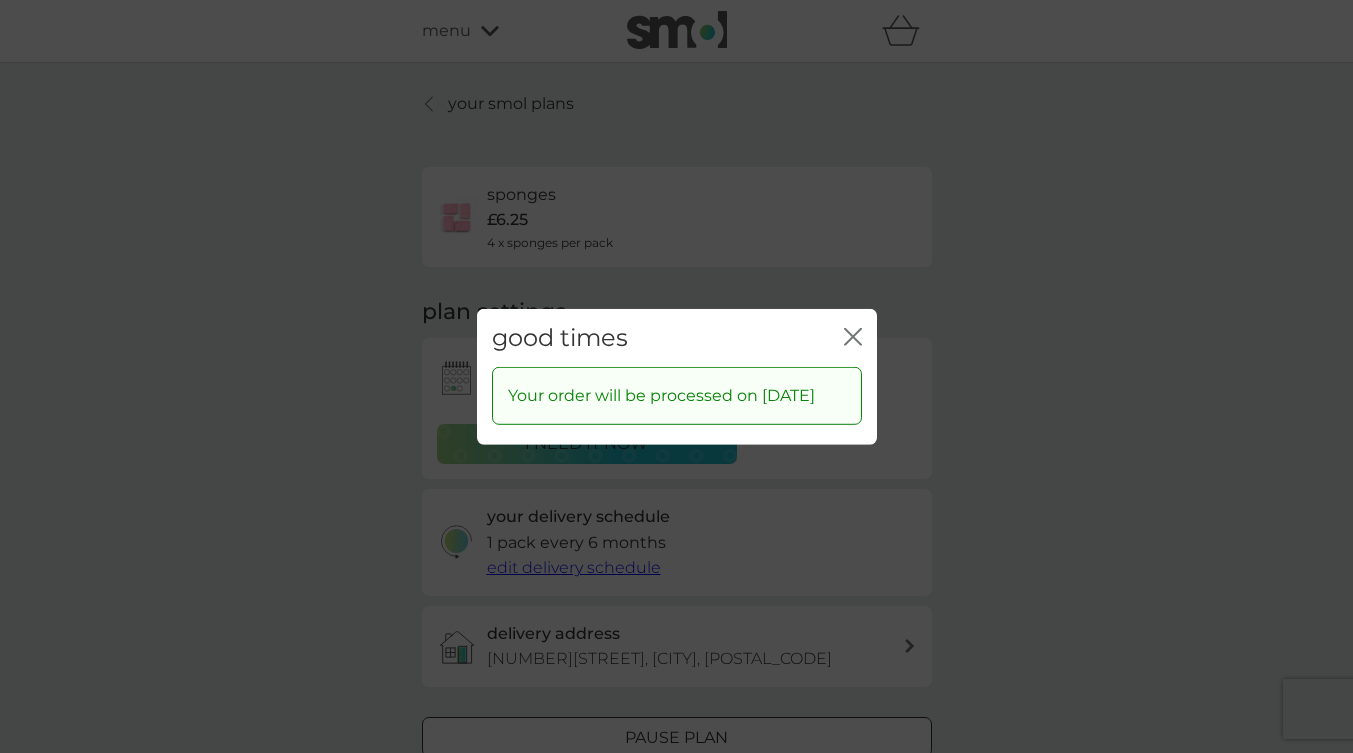 click 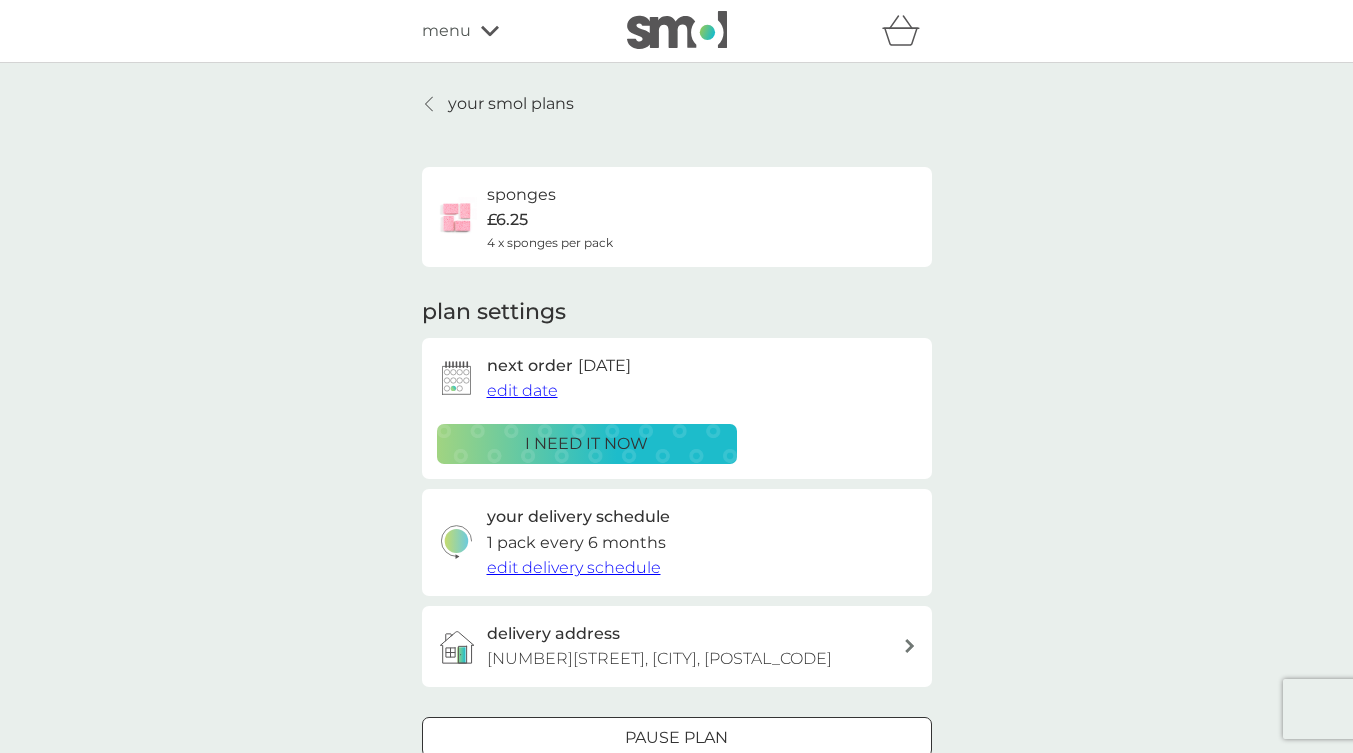 click on "your smol plans sponges £6.25 4 x sponges per pack plan settings next order 27 Sep 2025 edit date i need it now your delivery schedule 1 pack every 6 months edit delivery schedule delivery address 90a weir road,  london, sw120nb Pause plan cancel plan" at bounding box center (676, 452) 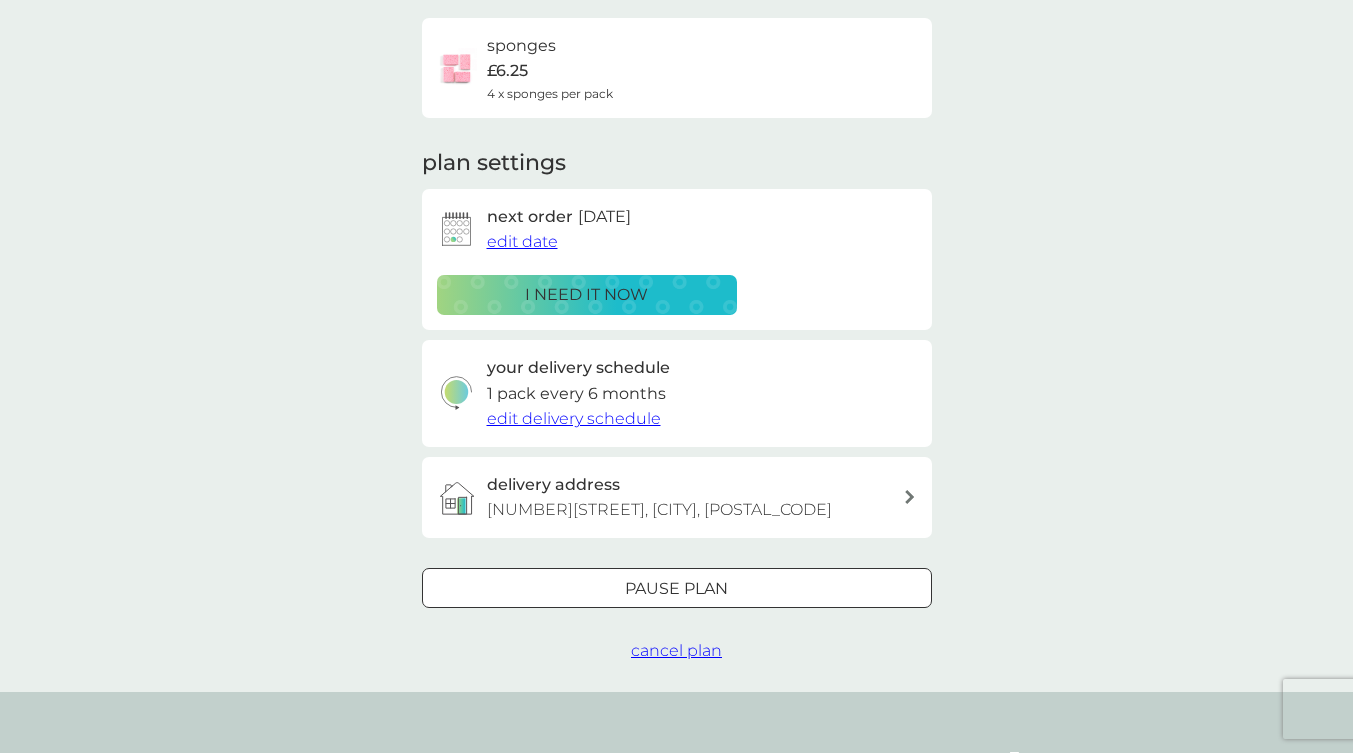 scroll, scrollTop: 0, scrollLeft: 0, axis: both 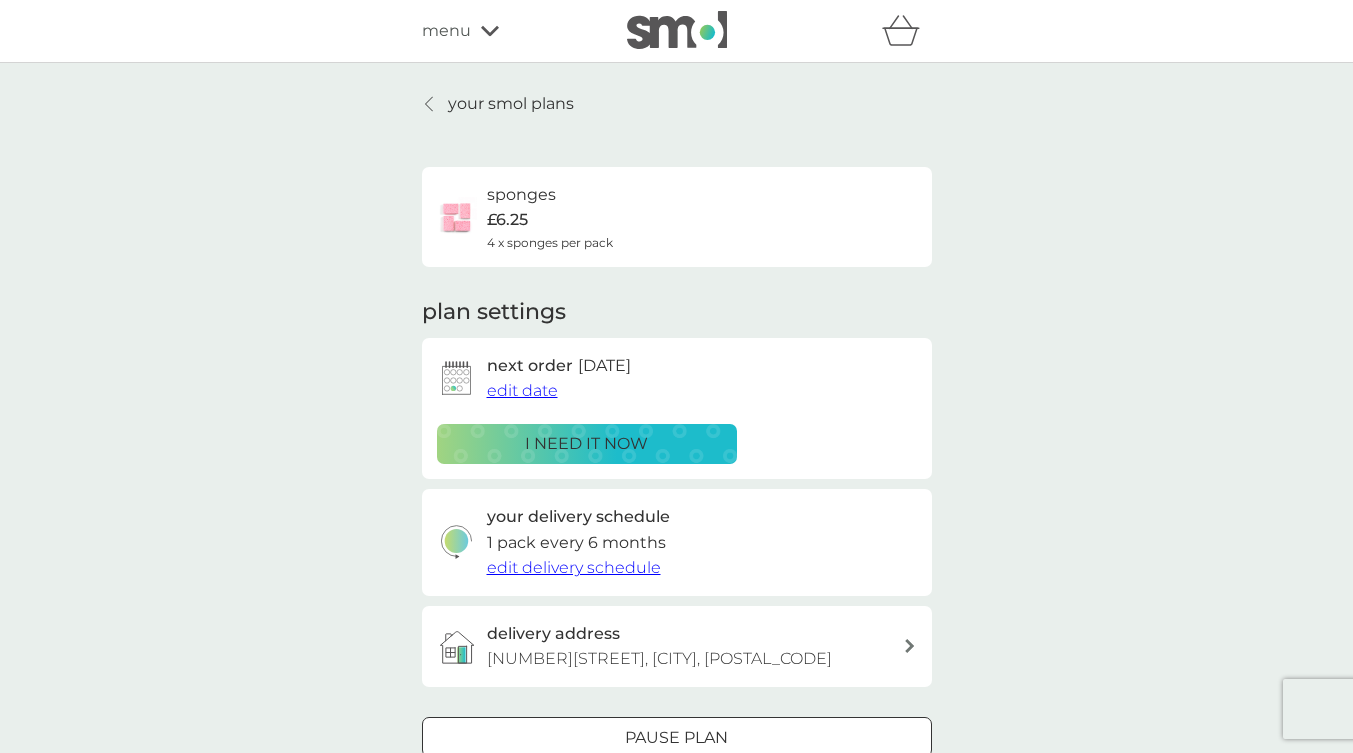 click on "your smol plans" at bounding box center (511, 104) 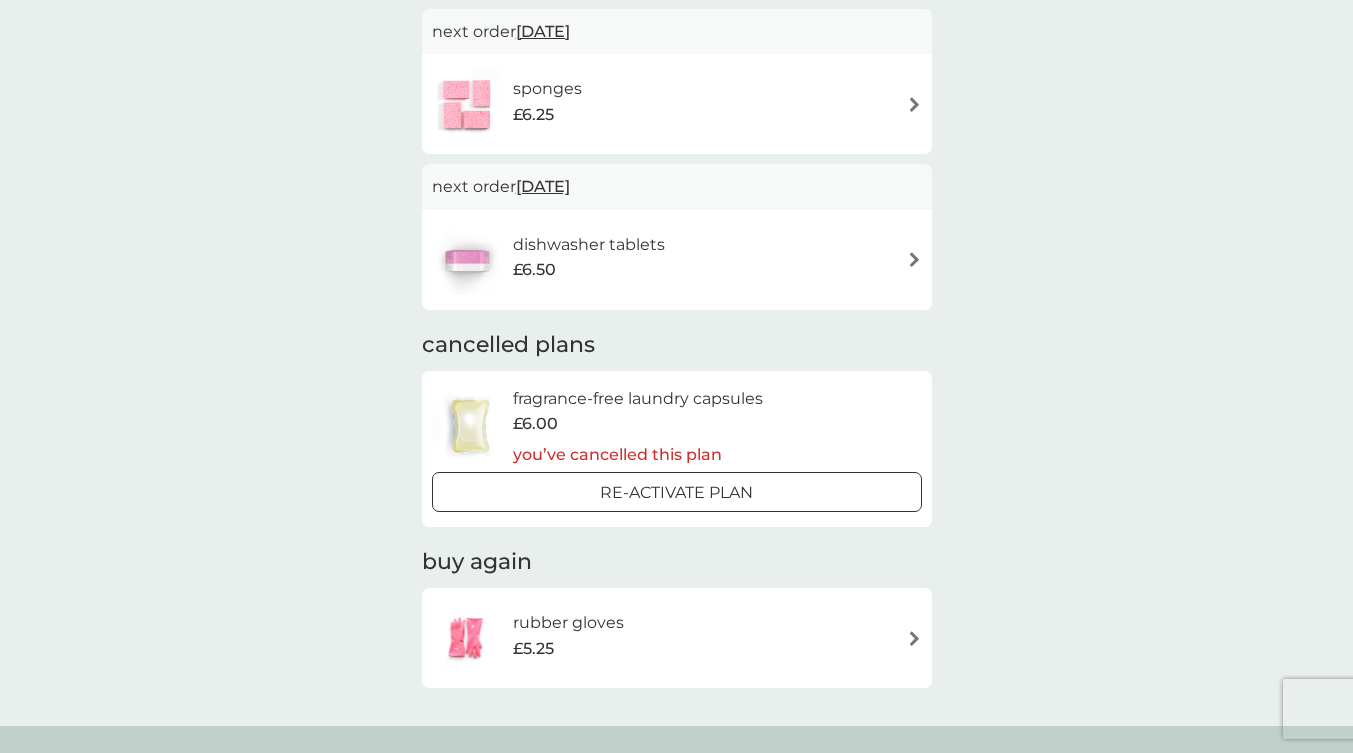 scroll, scrollTop: 0, scrollLeft: 0, axis: both 